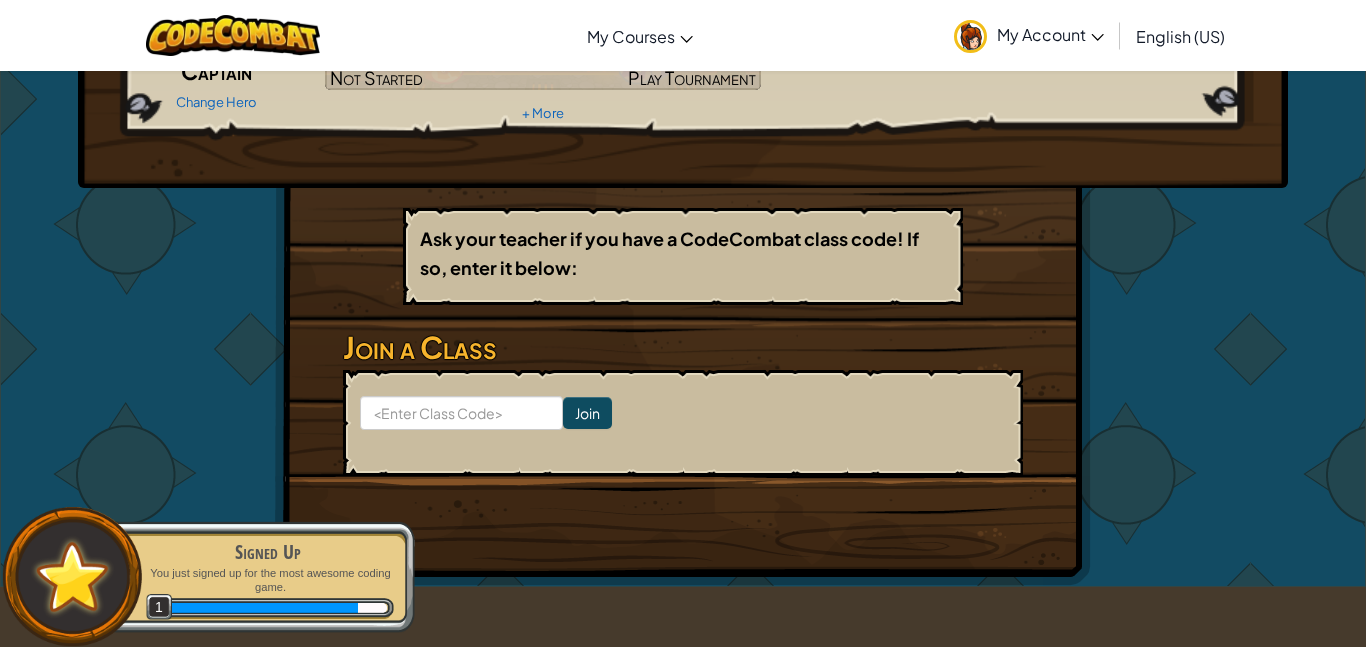 scroll, scrollTop: 0, scrollLeft: 0, axis: both 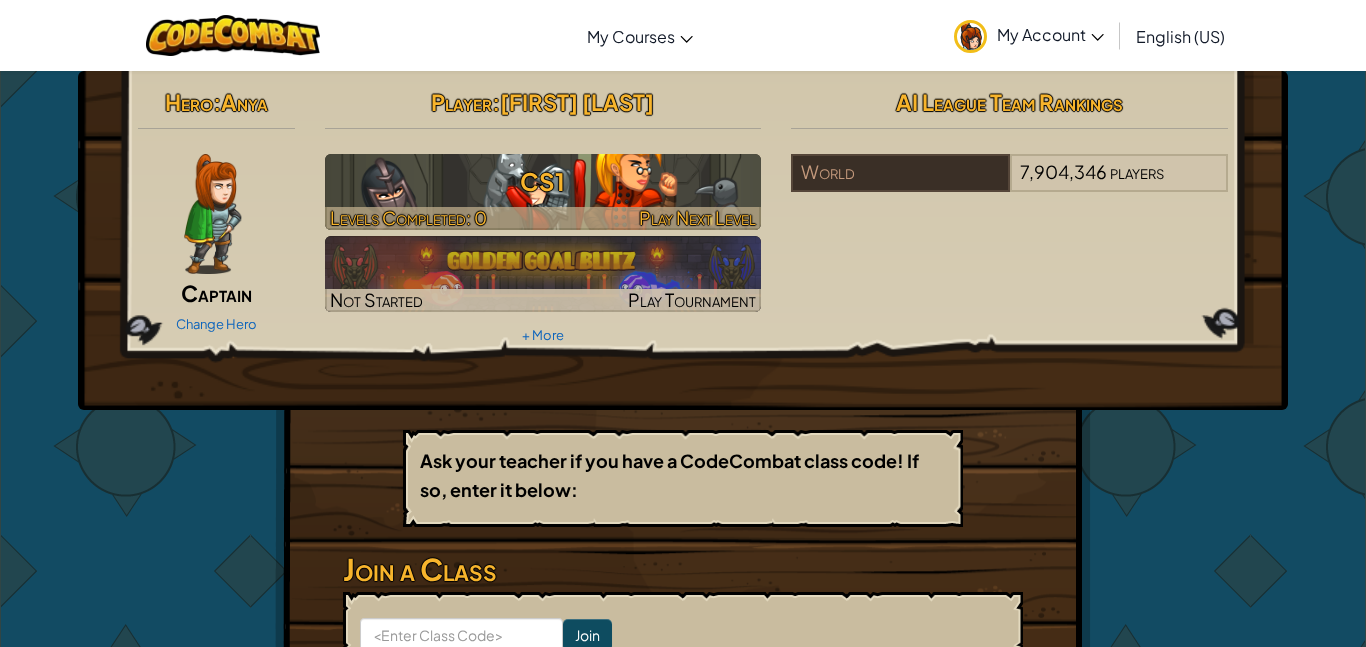 click on "Play Next Level" at bounding box center (697, 217) 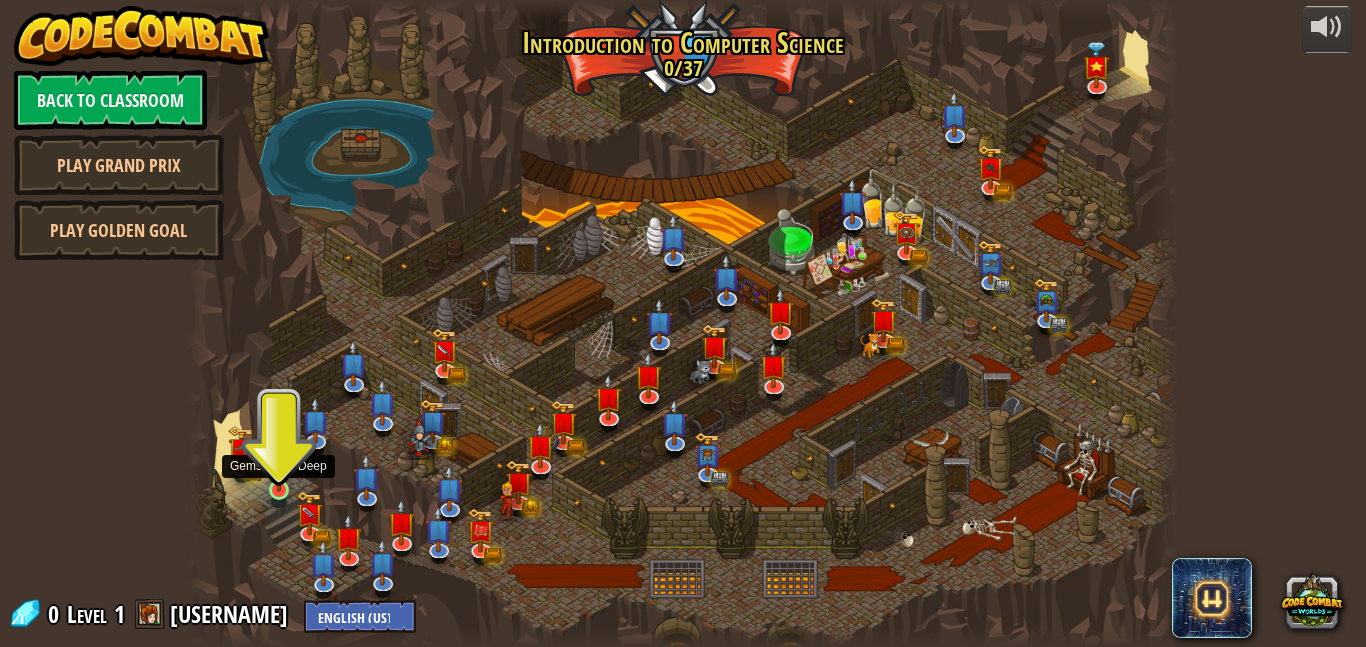 click at bounding box center [278, 465] 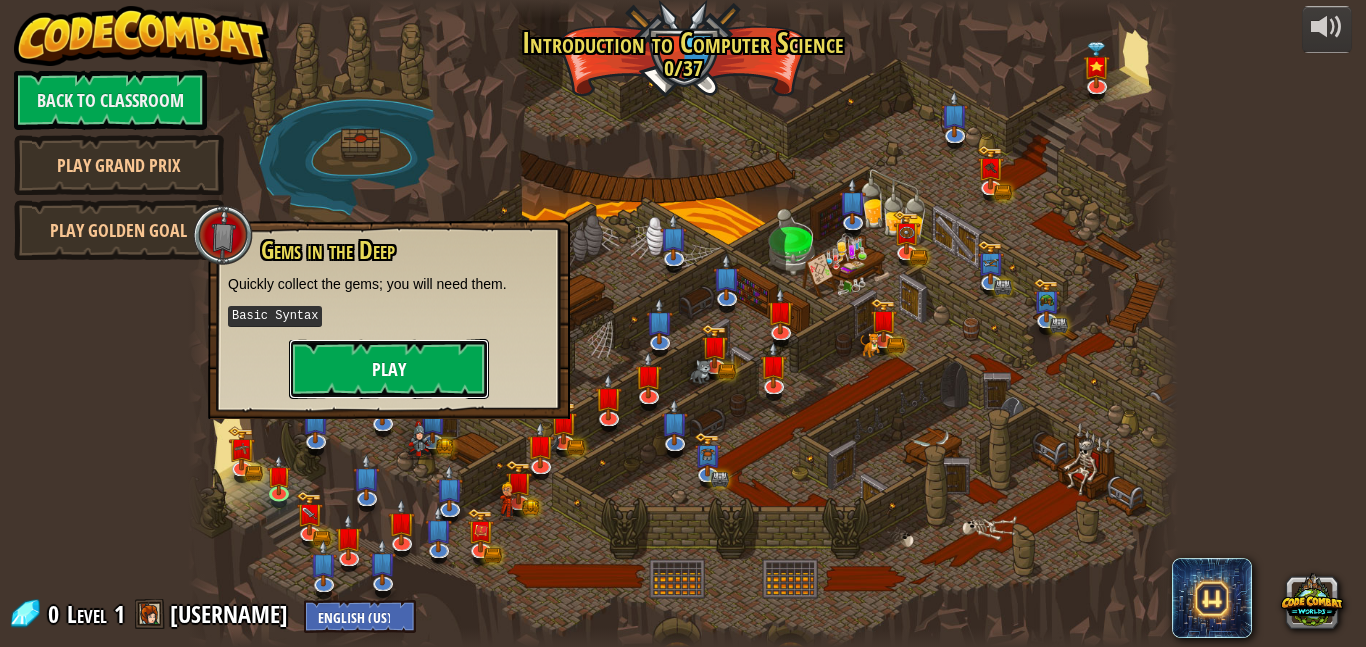 click on "Play" at bounding box center [389, 369] 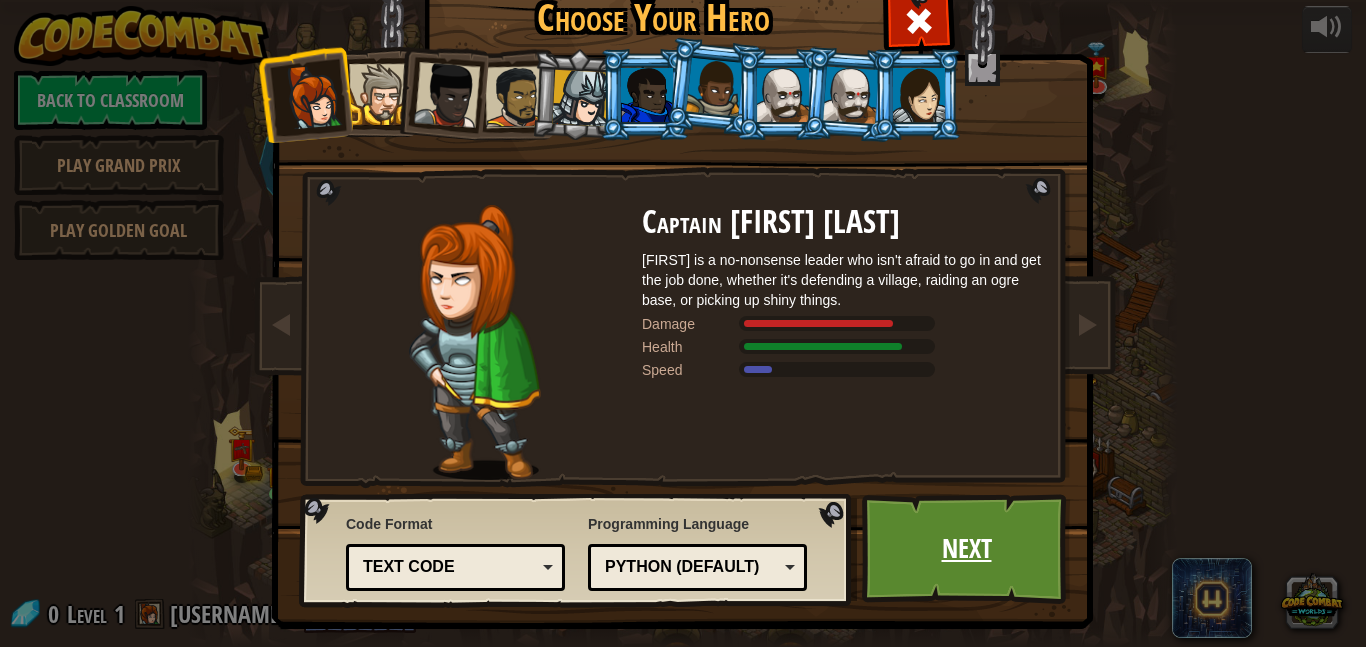 click on "Next" at bounding box center (966, 549) 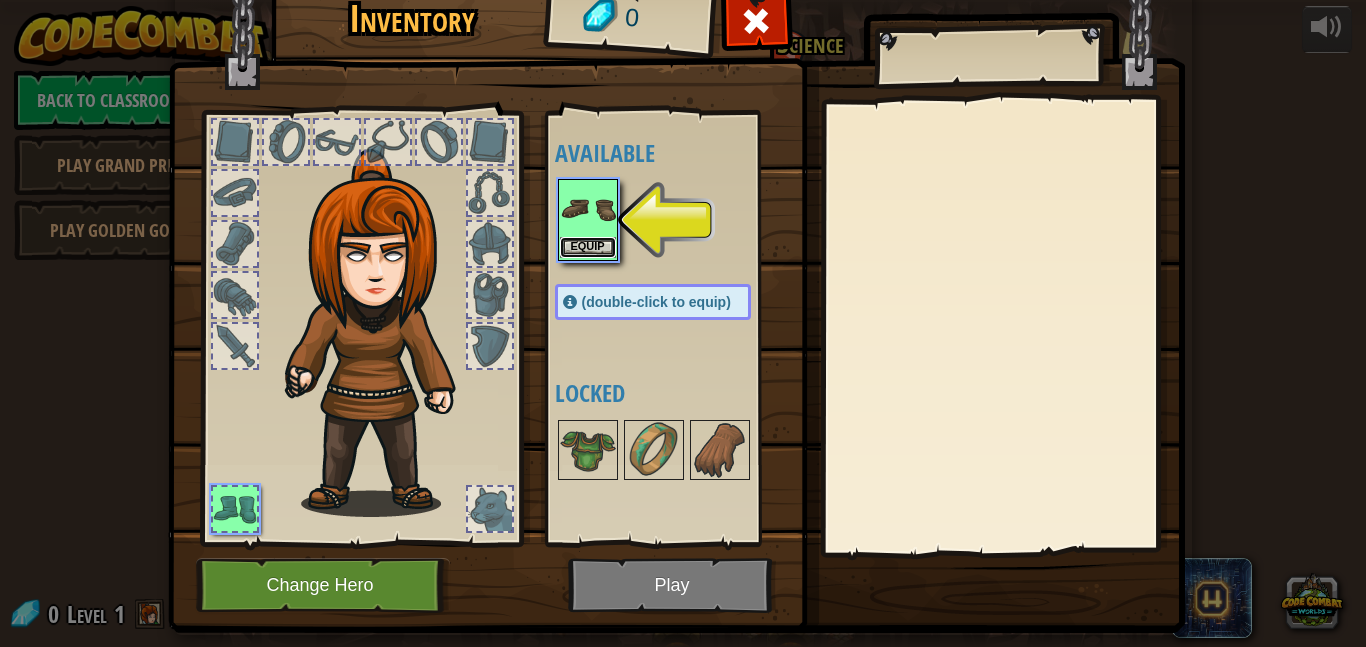 click on "Equip" at bounding box center [588, 247] 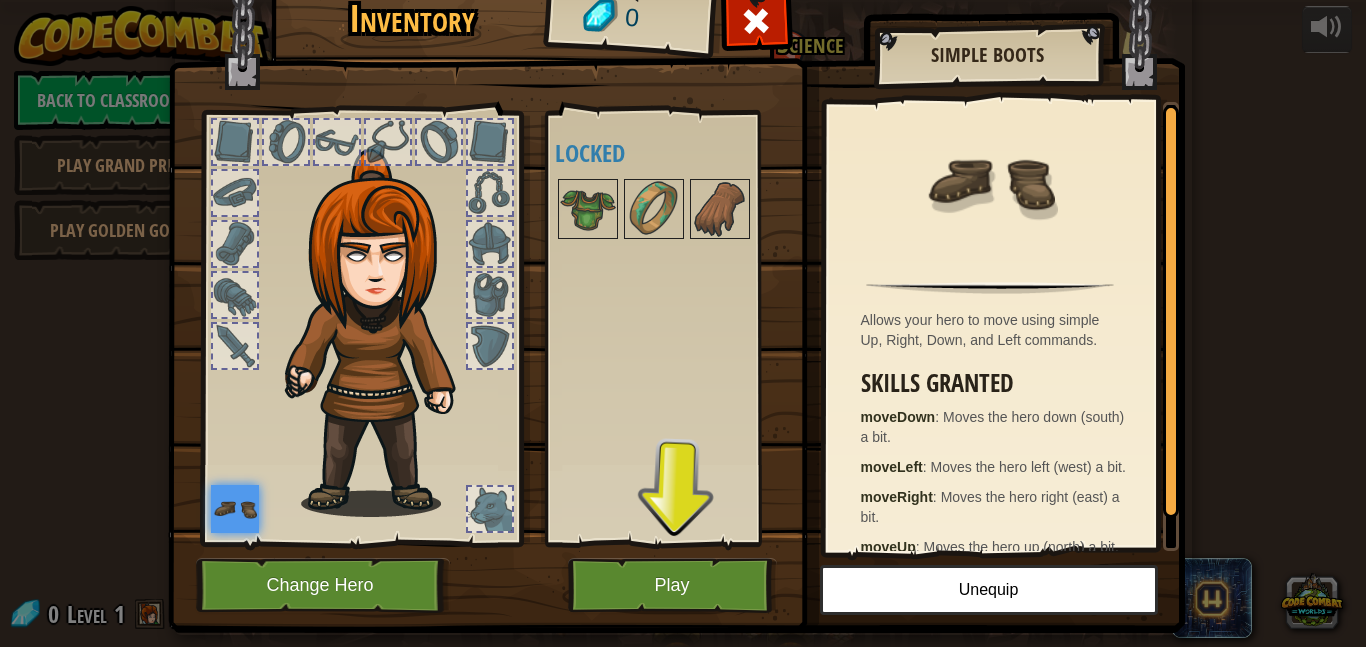 click at bounding box center (235, 509) 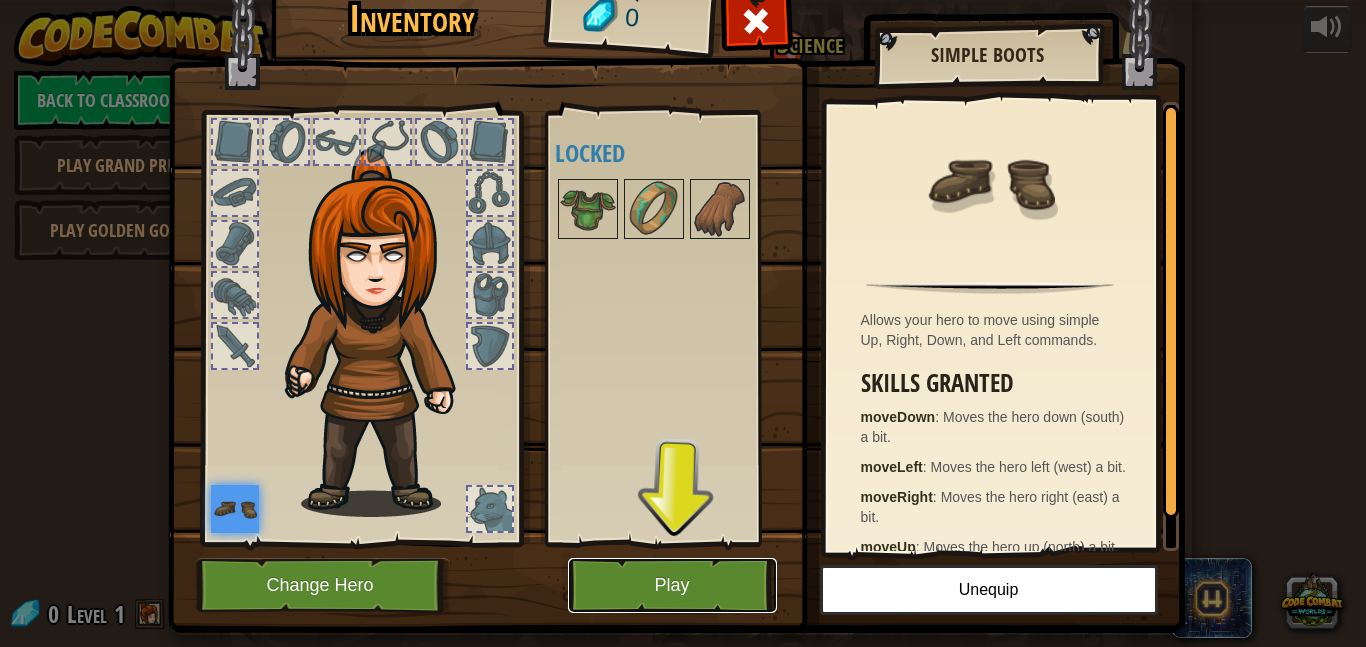 click on "Play" at bounding box center [672, 585] 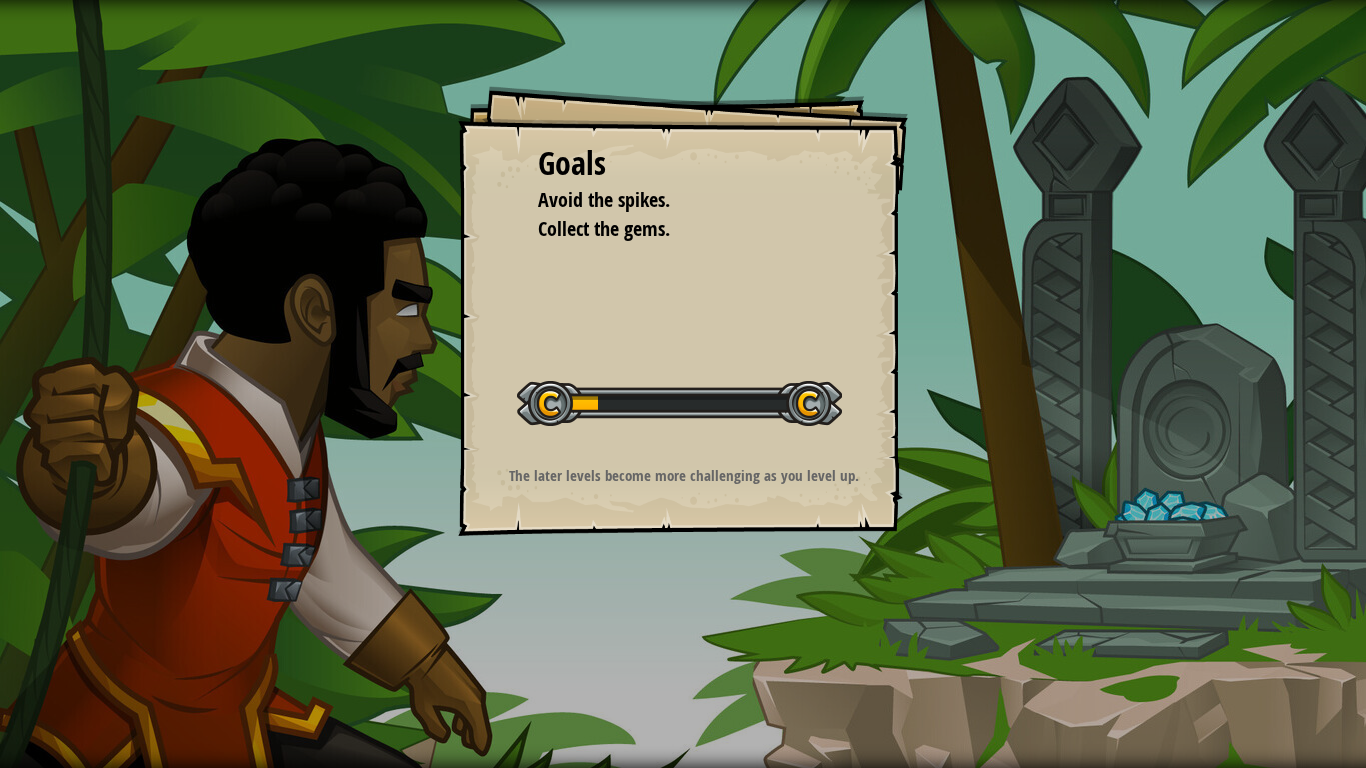 click at bounding box center [679, 403] 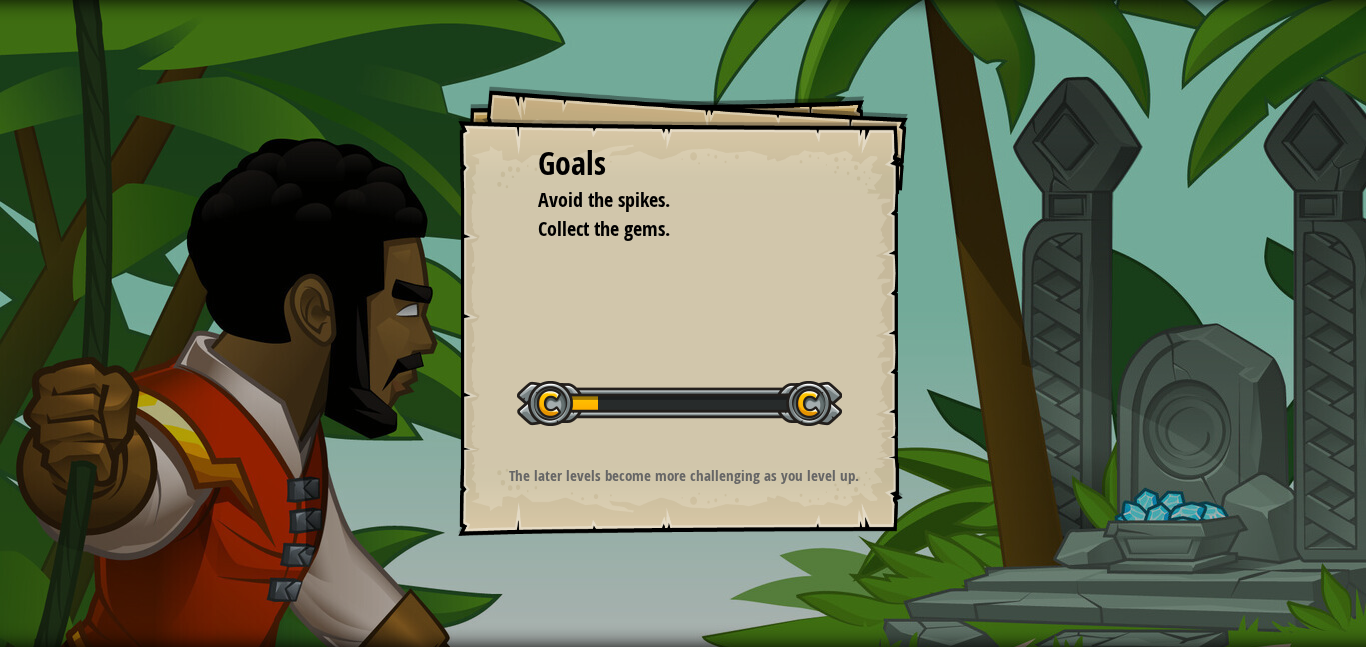 click on "Goals Avoid the spikes. Collect the gems. Start Level Error loading from server. Try refreshing the page. You'll need a subscription to play this level. Subscribe You'll need to join a course to play this level. Back to my courses Ask your teacher to assign a license to you so you can continue to play CodeCombat! Back to my courses This level is locked. Back to my courses The later levels become more challenging as you level up." at bounding box center (683, 311) 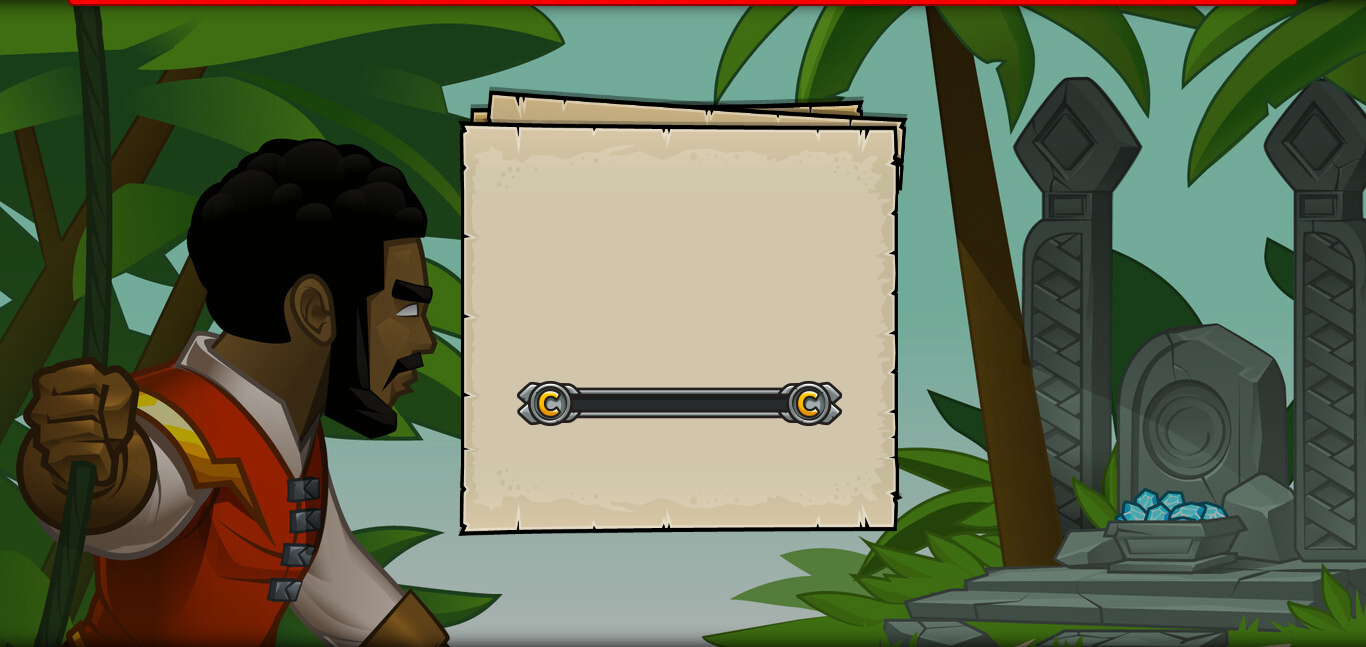 scroll, scrollTop: 0, scrollLeft: 0, axis: both 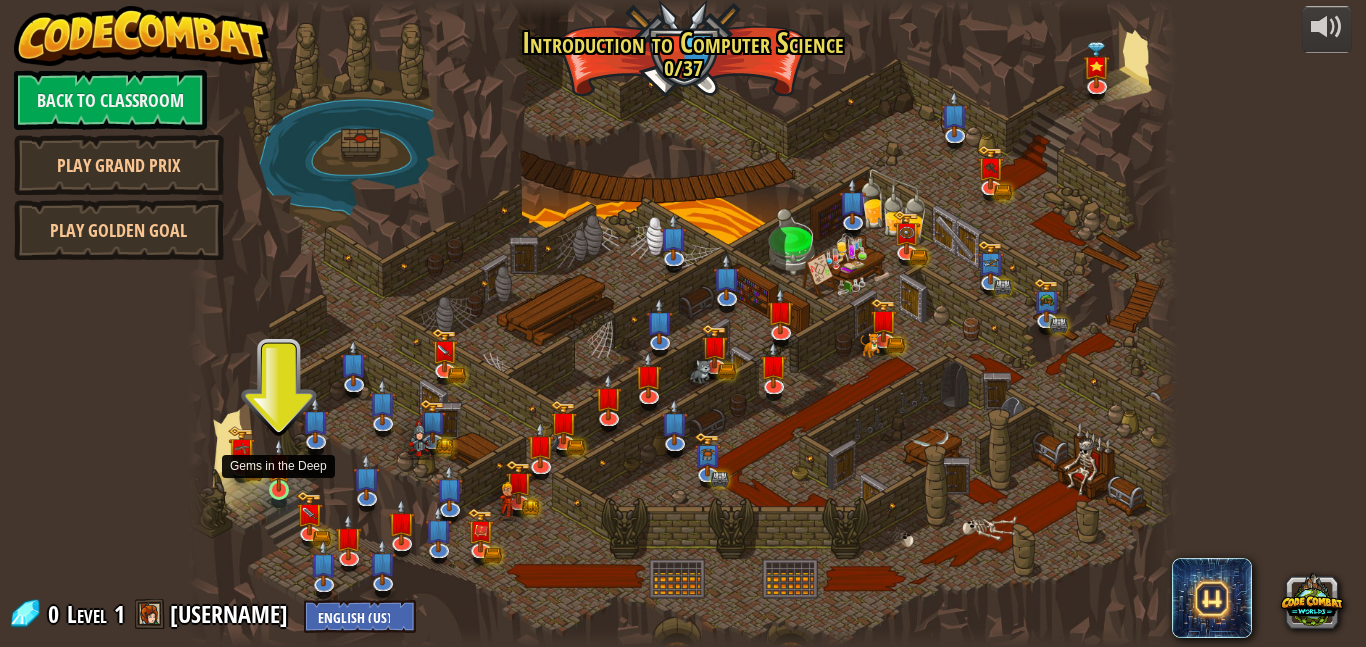 click at bounding box center [278, 465] 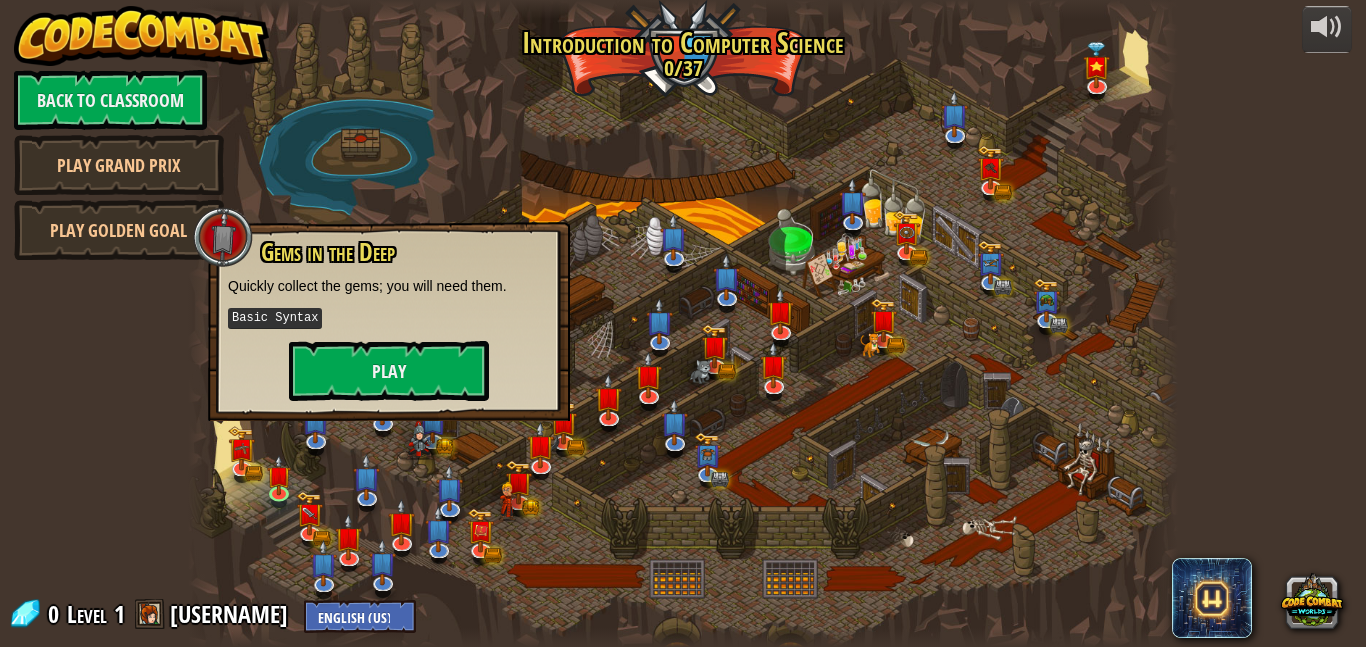 click on "Gems in the Deep Quickly collect the gems; you will need them.
Basic Syntax Play" at bounding box center [389, 320] 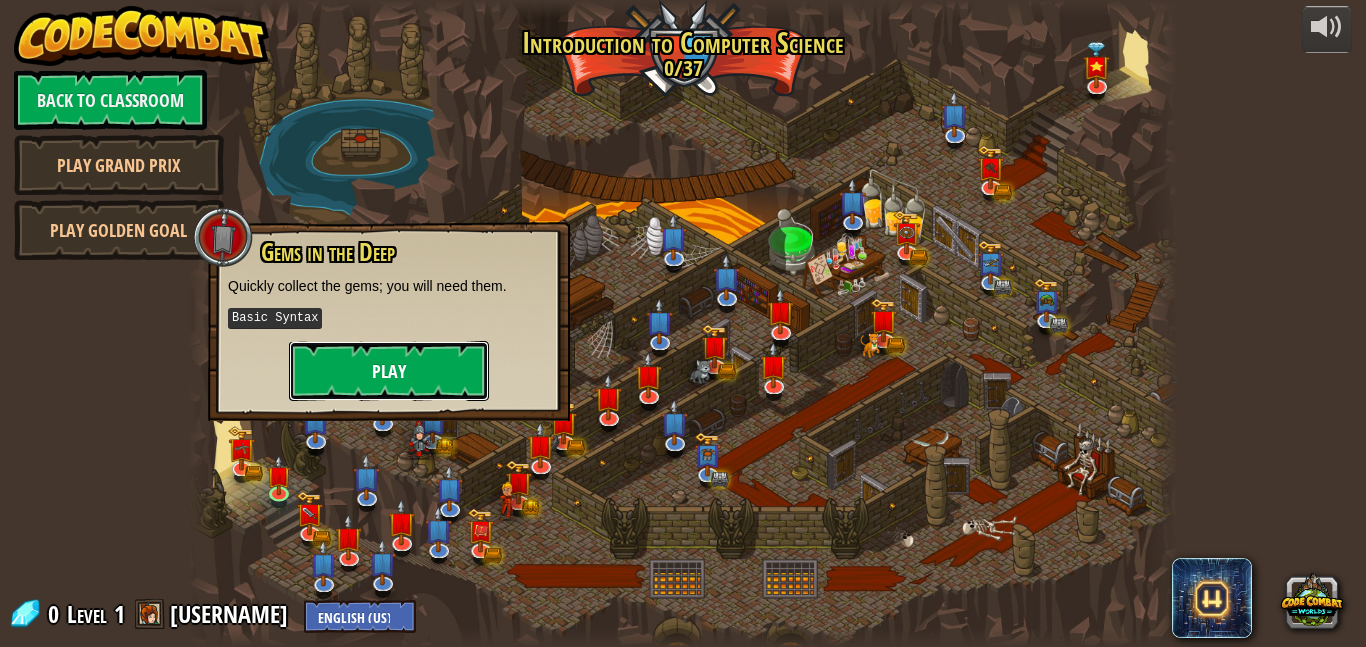 click on "Play" at bounding box center [389, 371] 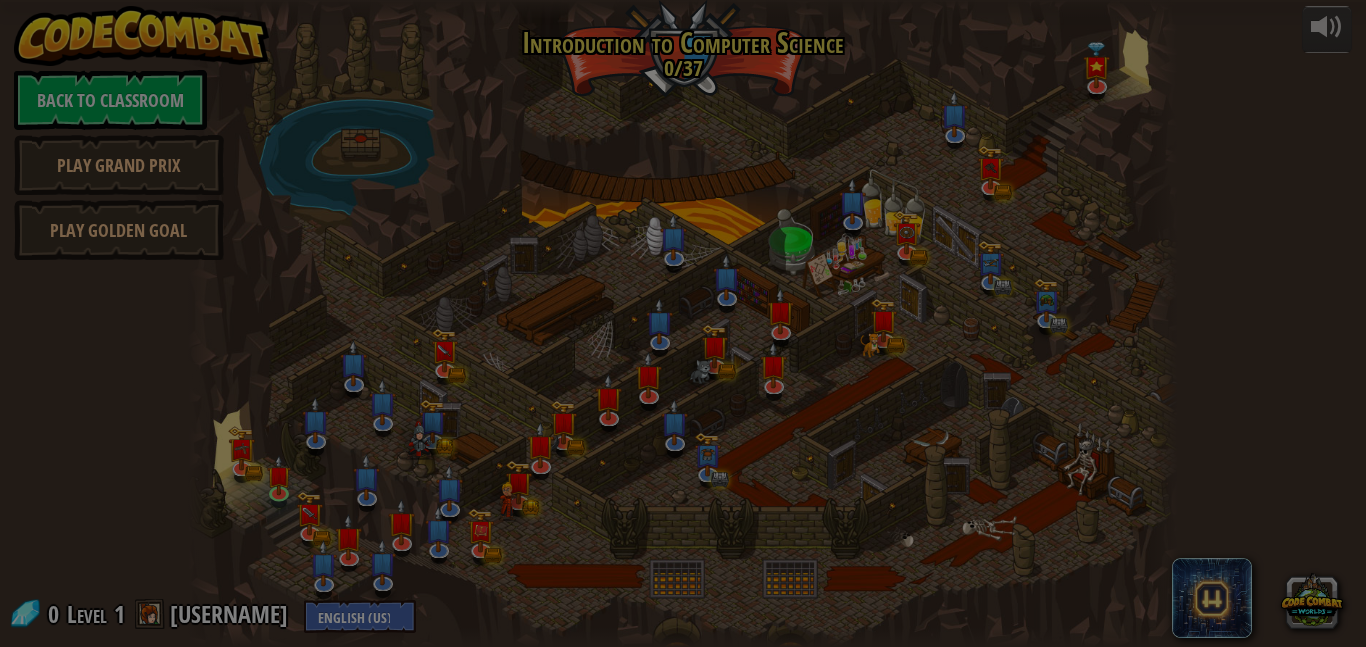click at bounding box center [0, 0] 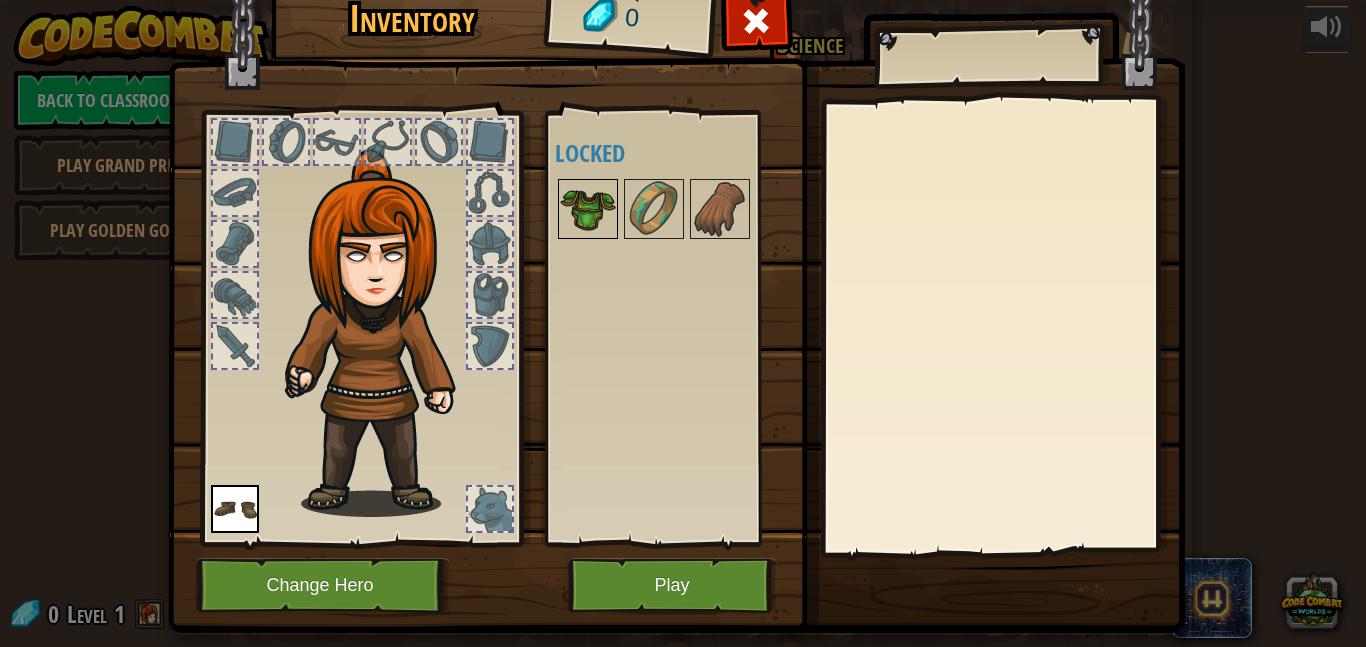 click at bounding box center (588, 209) 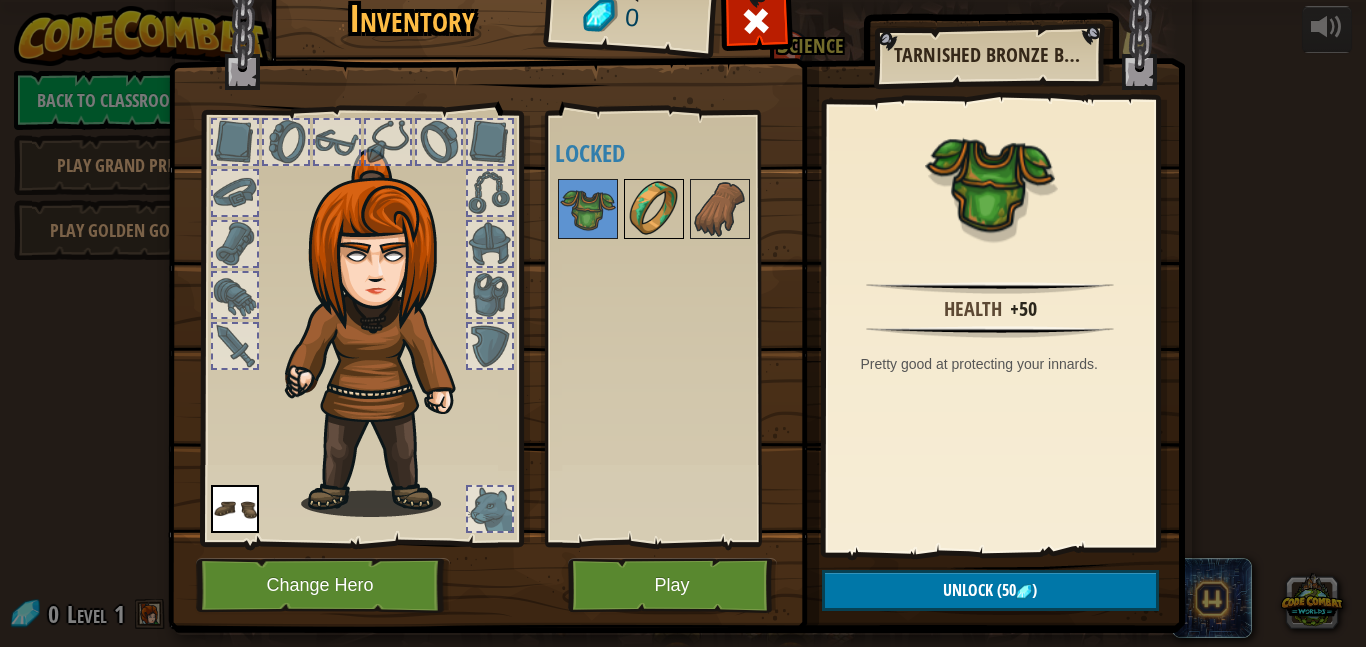 click at bounding box center (654, 209) 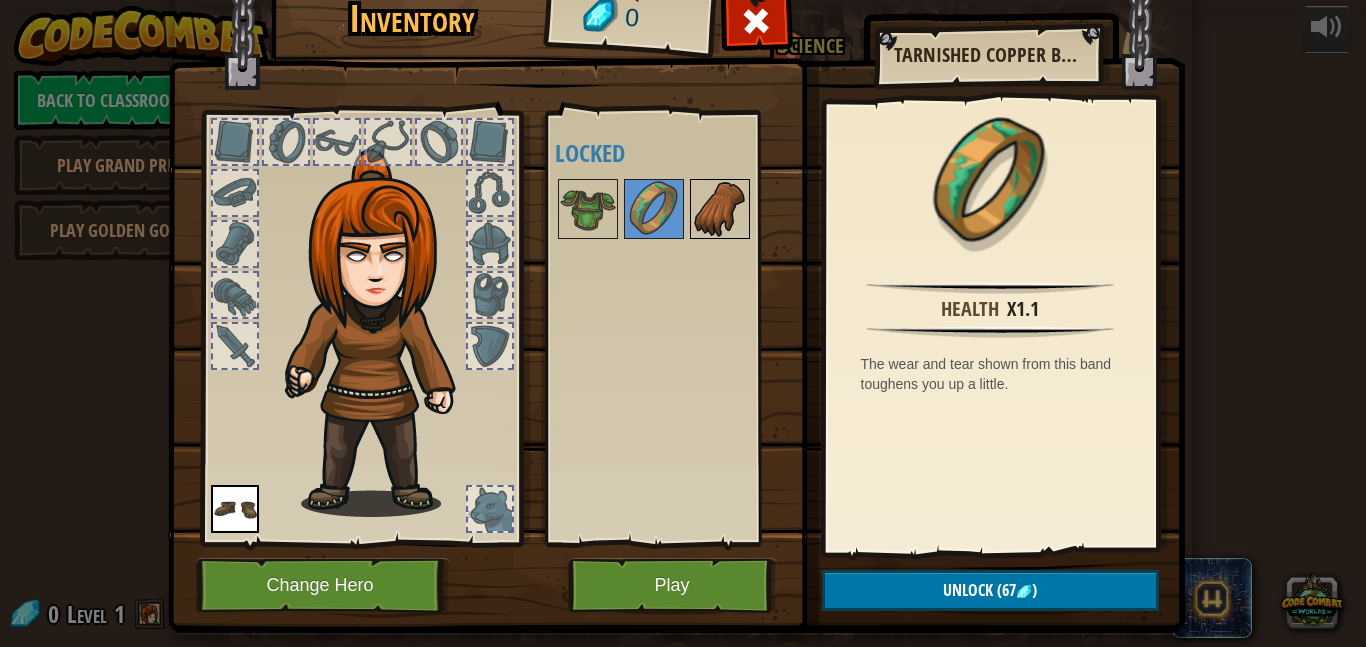 click at bounding box center (720, 209) 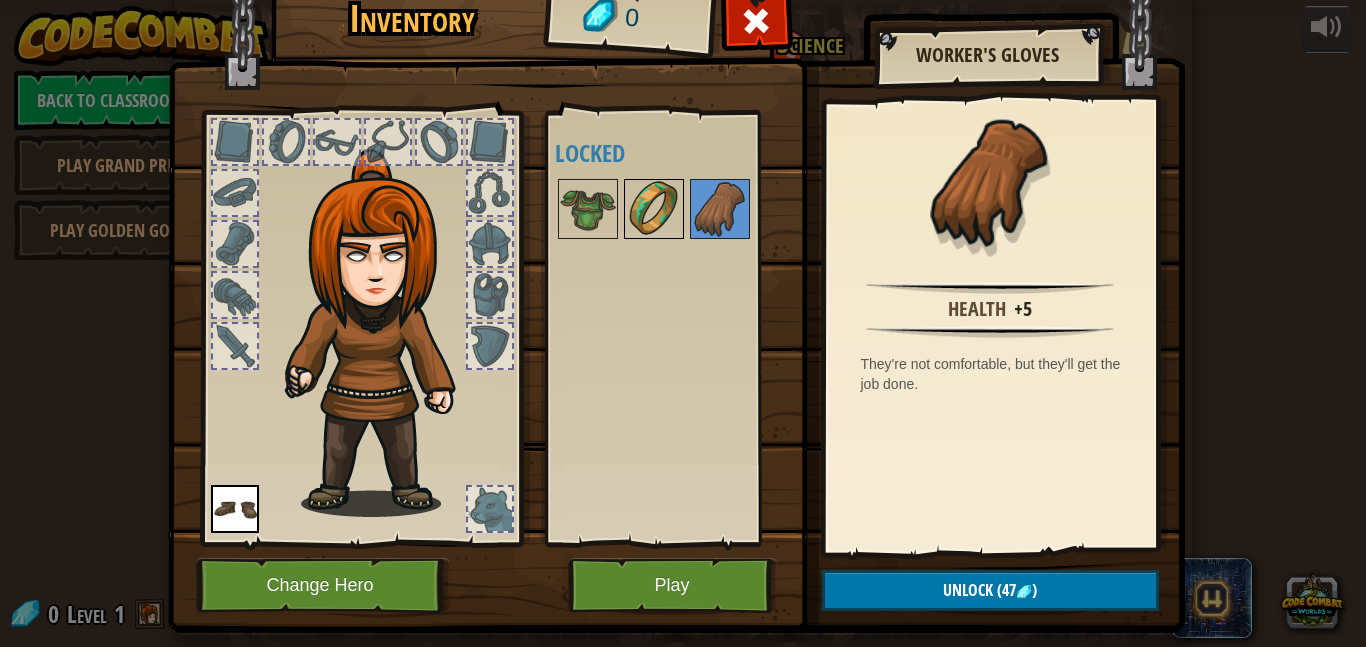click at bounding box center (654, 209) 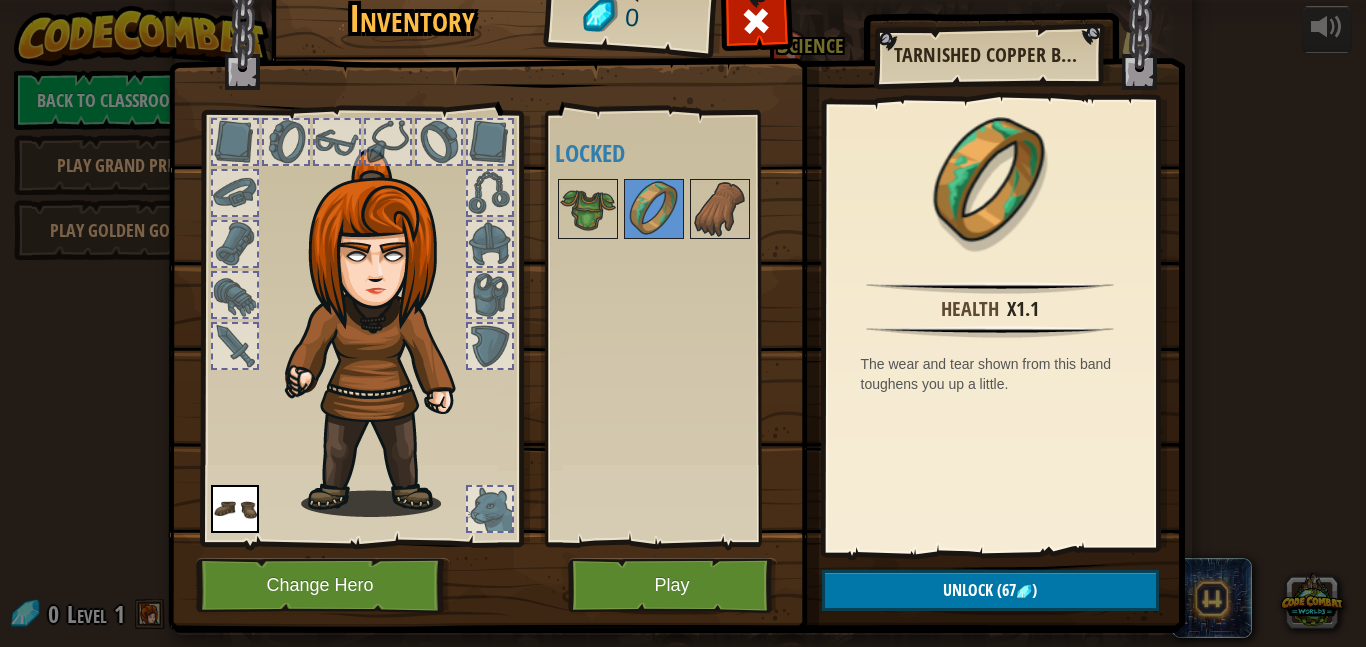 click at bounding box center [361, 323] 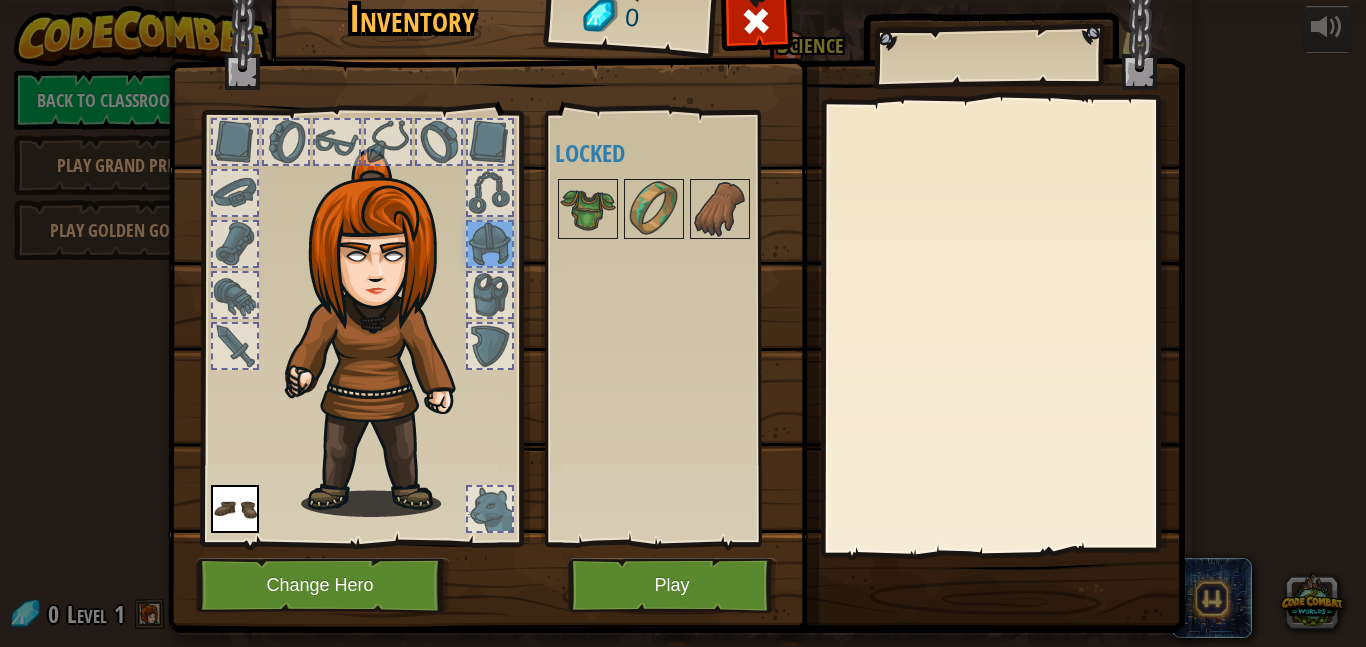 click at bounding box center (490, 193) 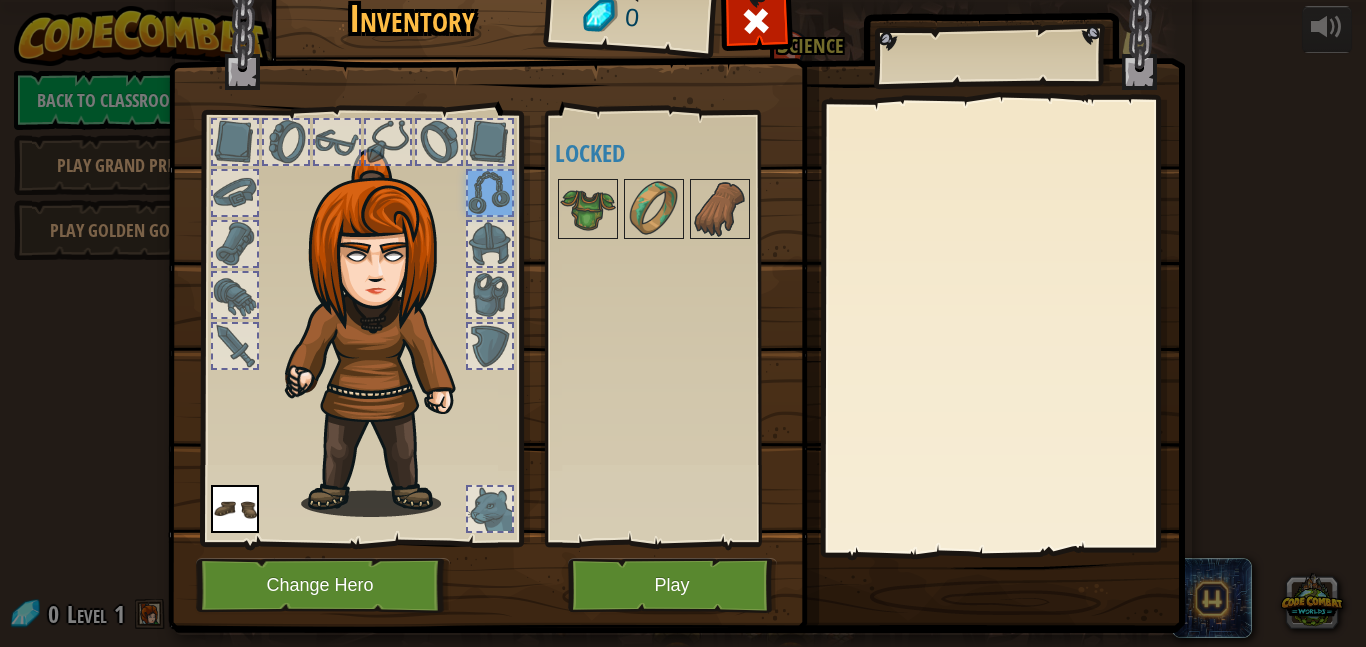 click at bounding box center (337, 142) 